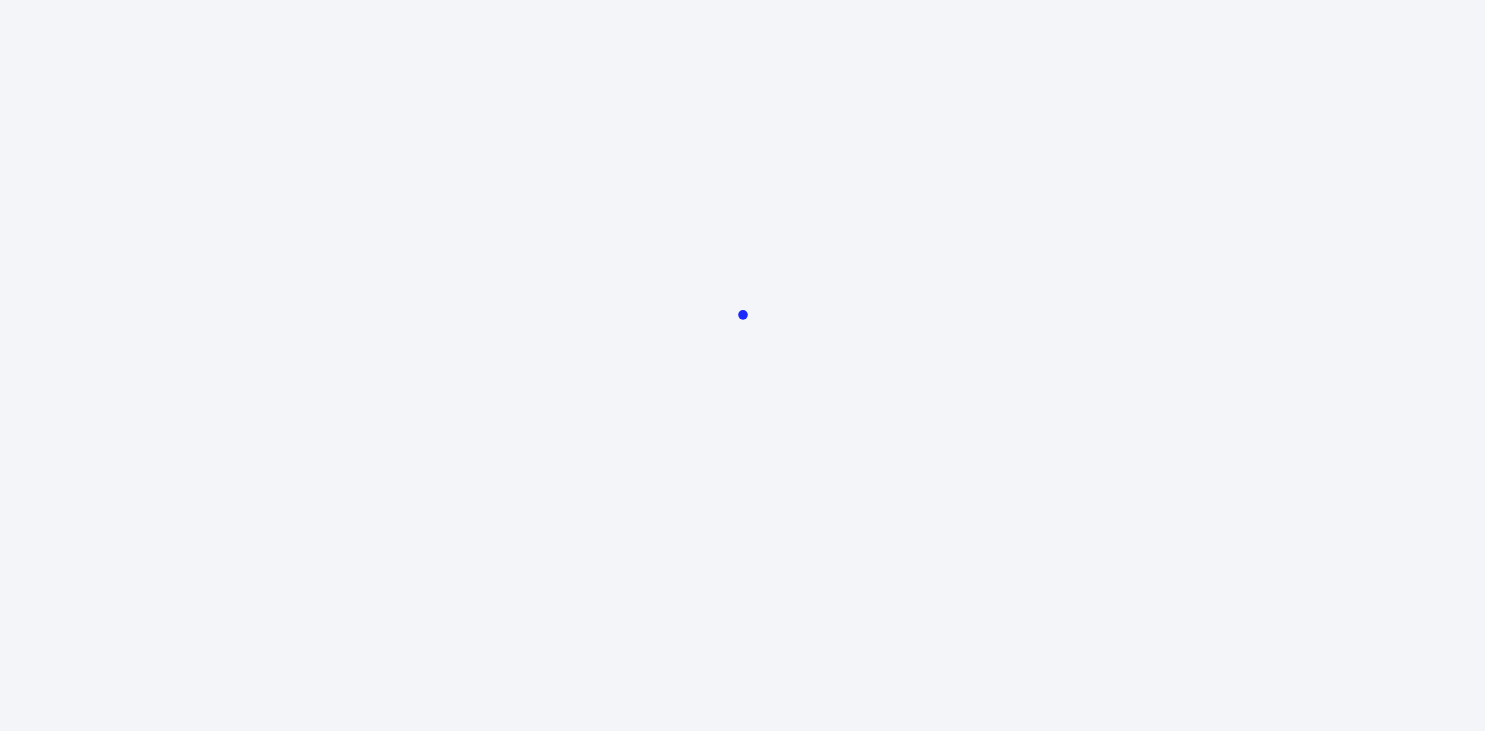 scroll, scrollTop: 0, scrollLeft: 0, axis: both 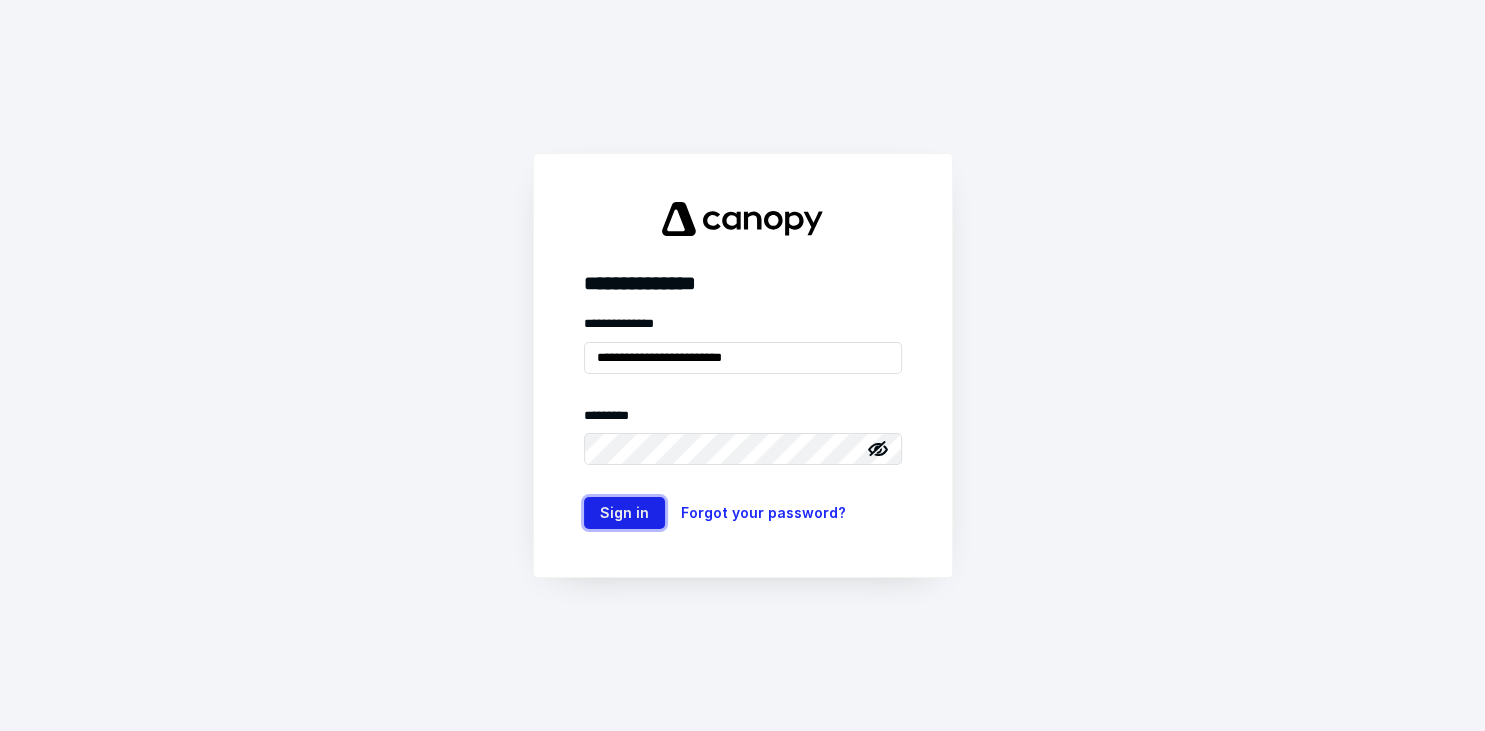 click on "Sign in" at bounding box center (624, 513) 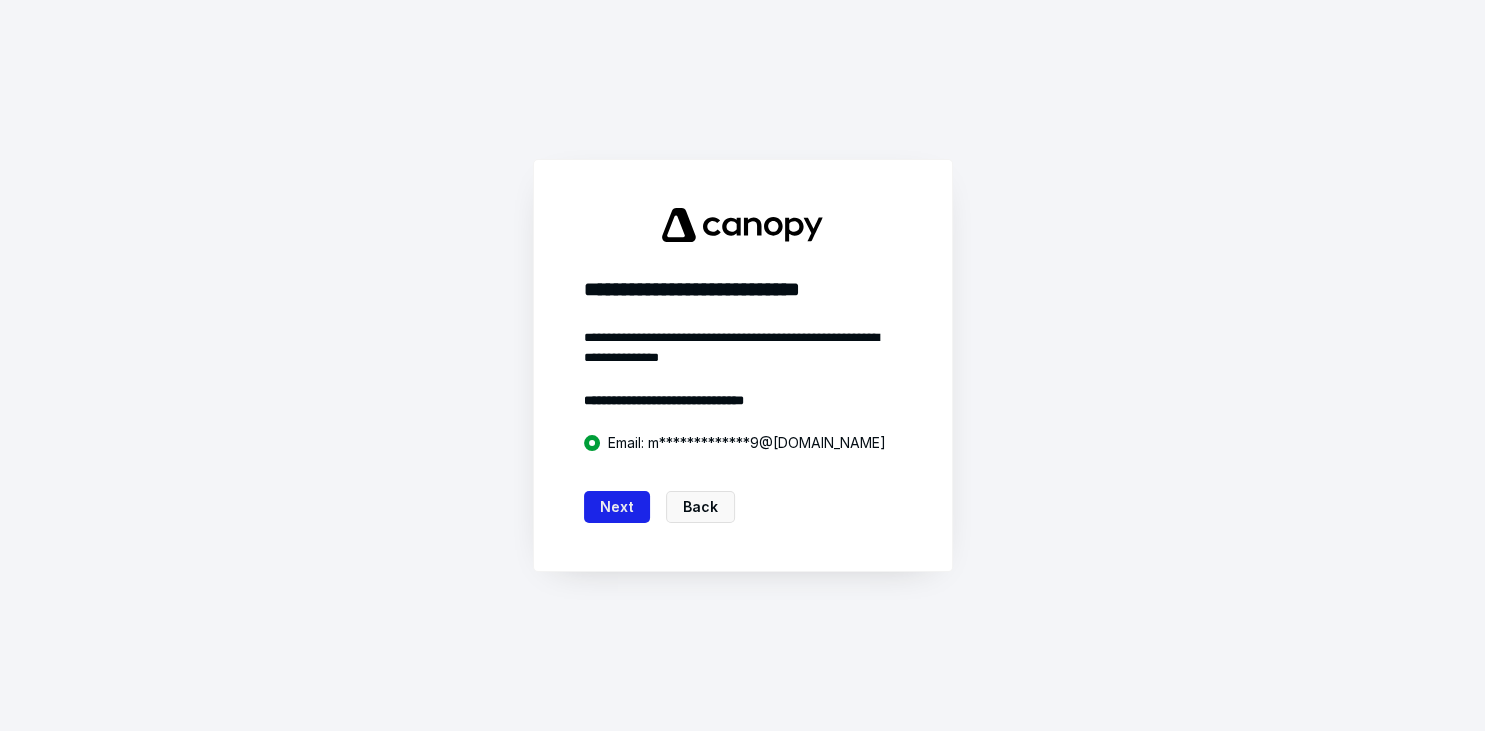 click on "Next" at bounding box center (617, 507) 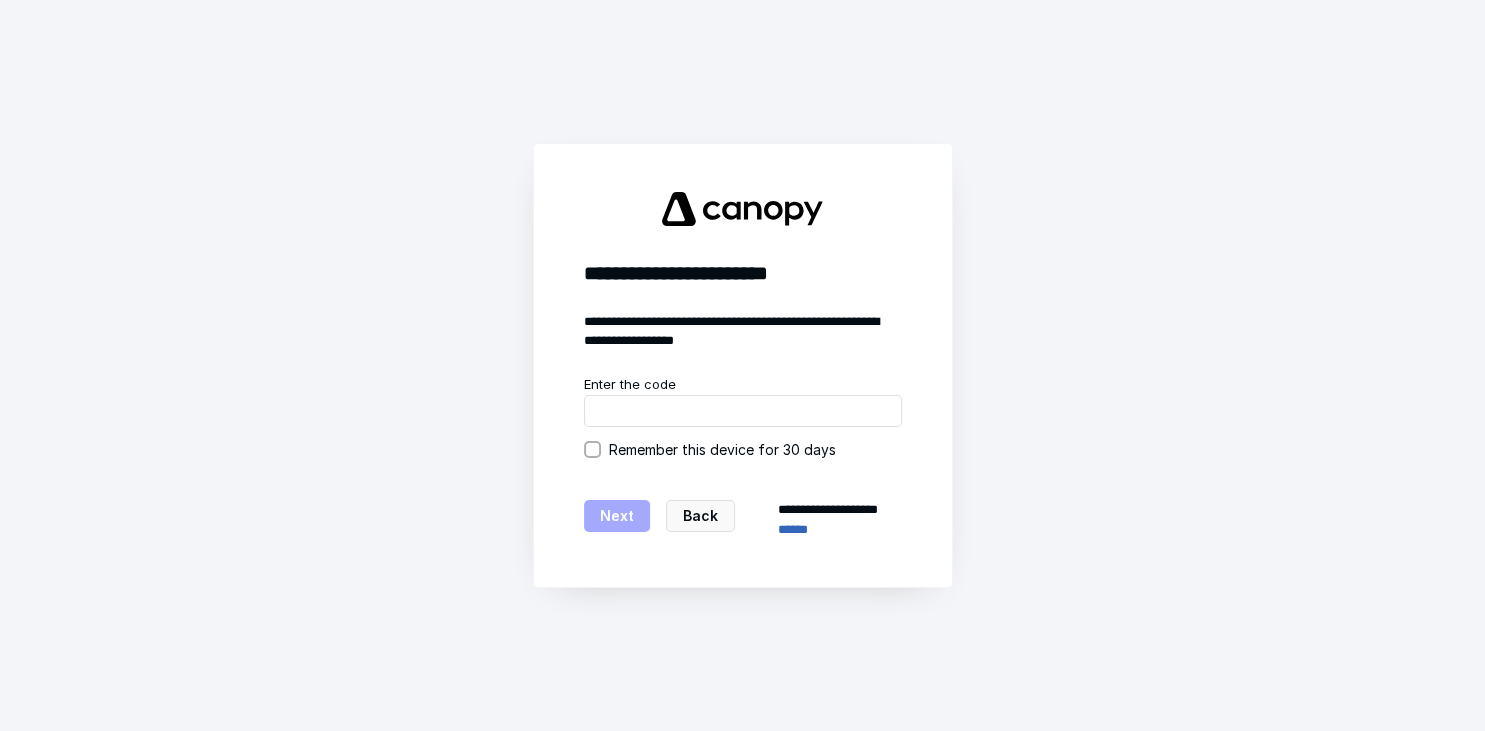 click 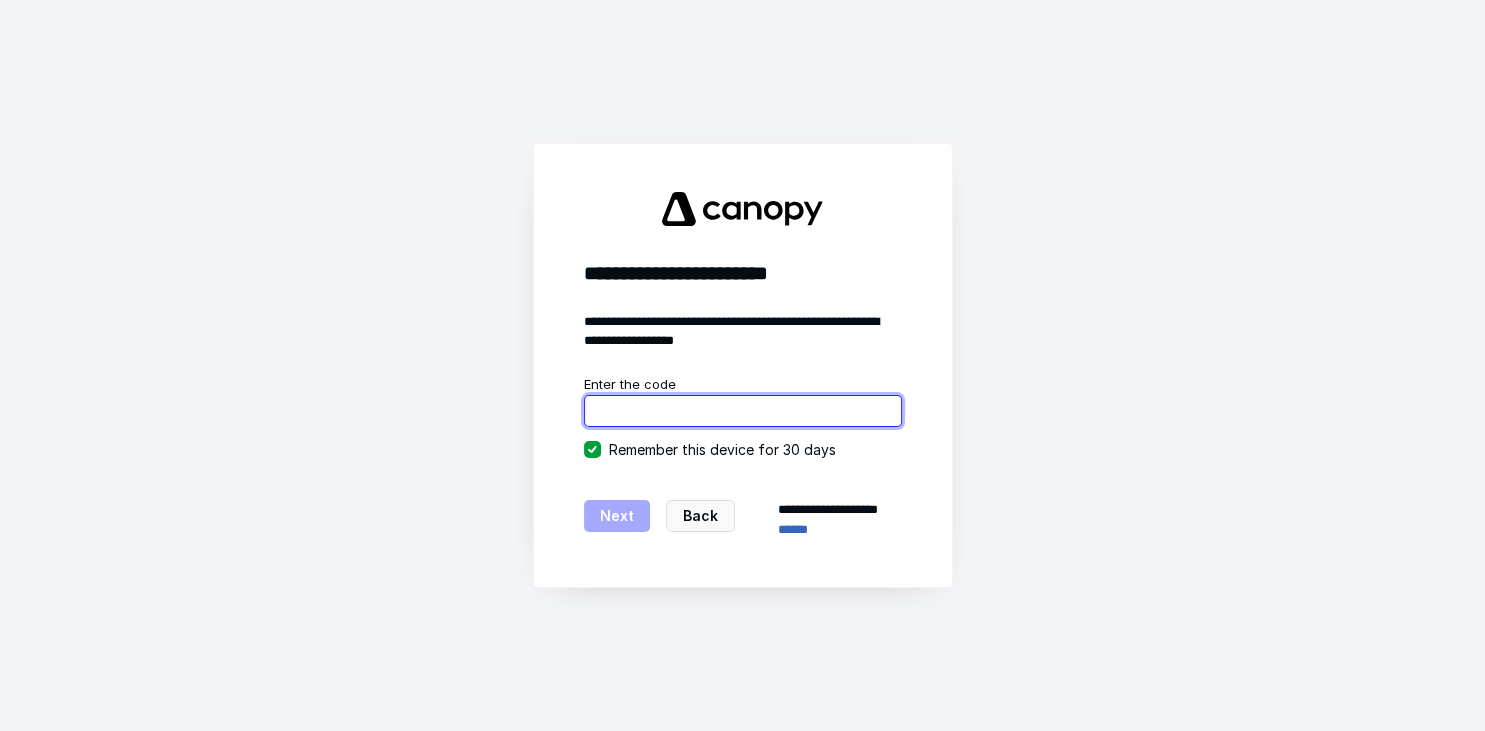 click at bounding box center (743, 411) 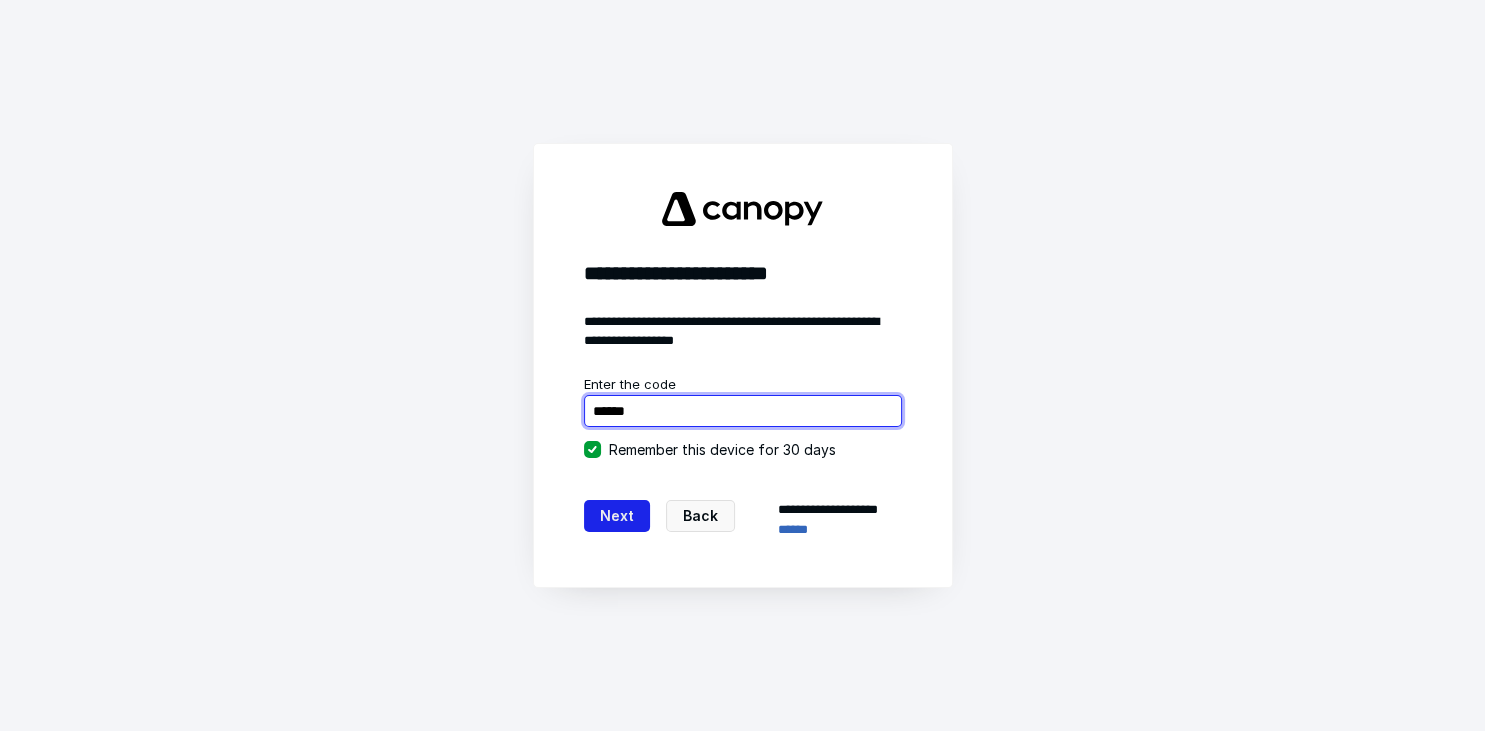 type on "******" 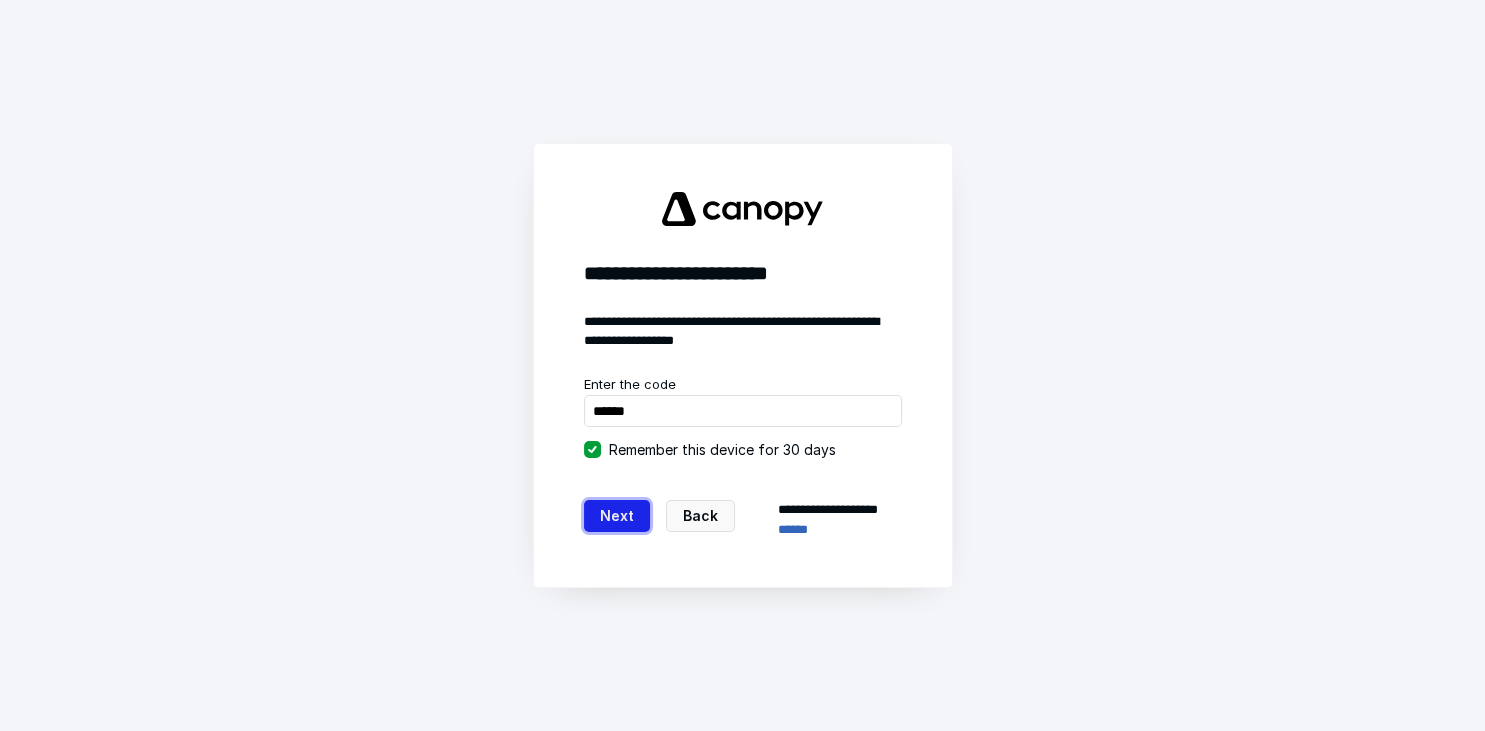 click on "Next" at bounding box center (617, 516) 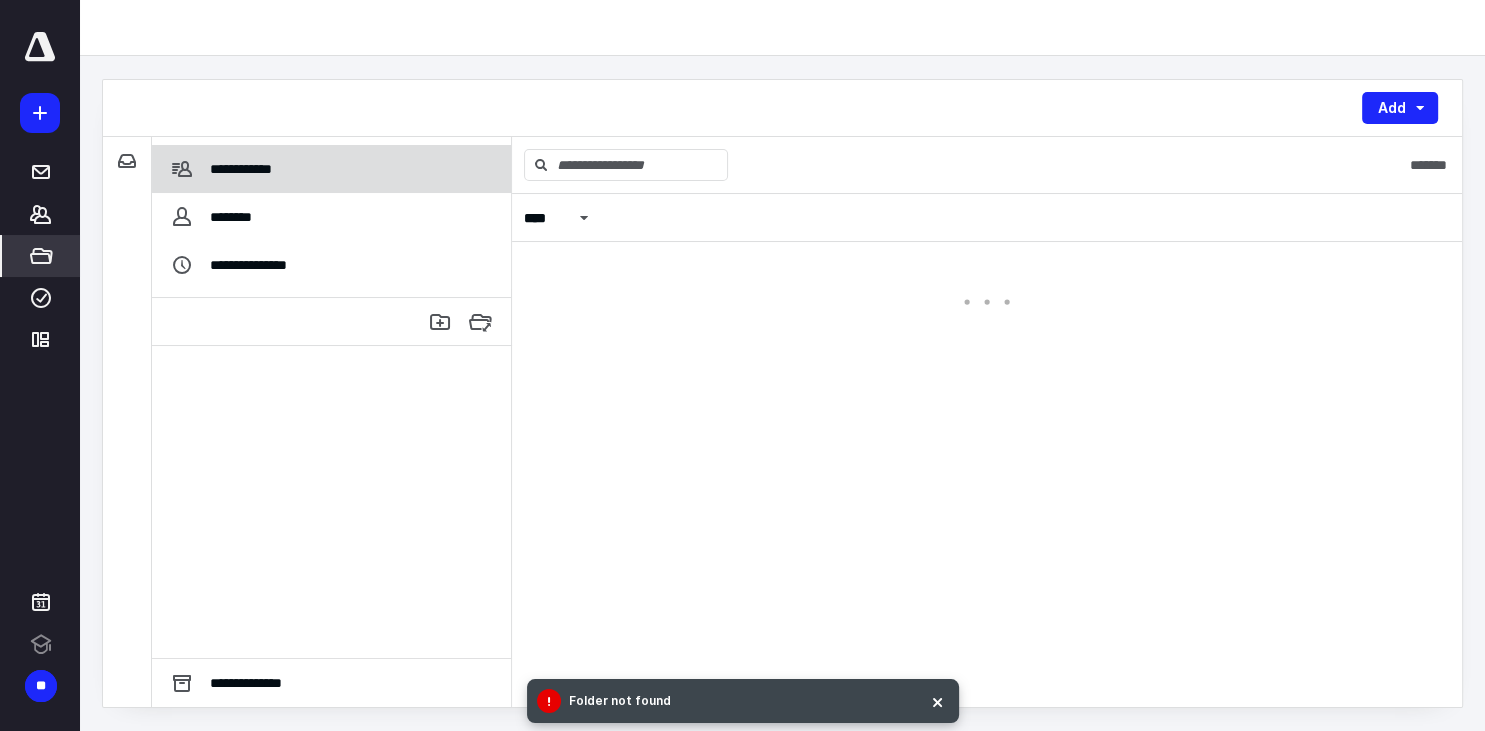click on "**********" at bounding box center [224, 169] 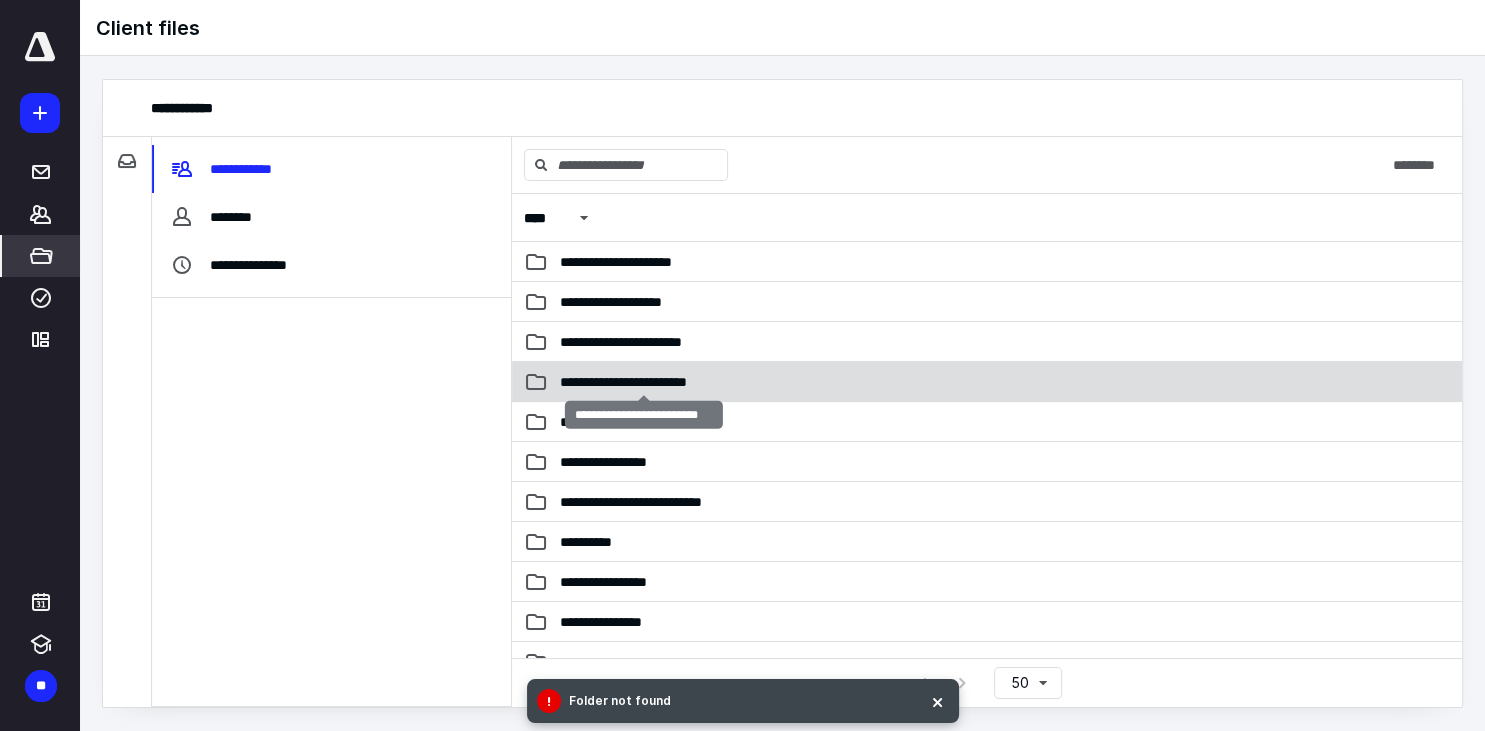 click on "**********" at bounding box center [644, 382] 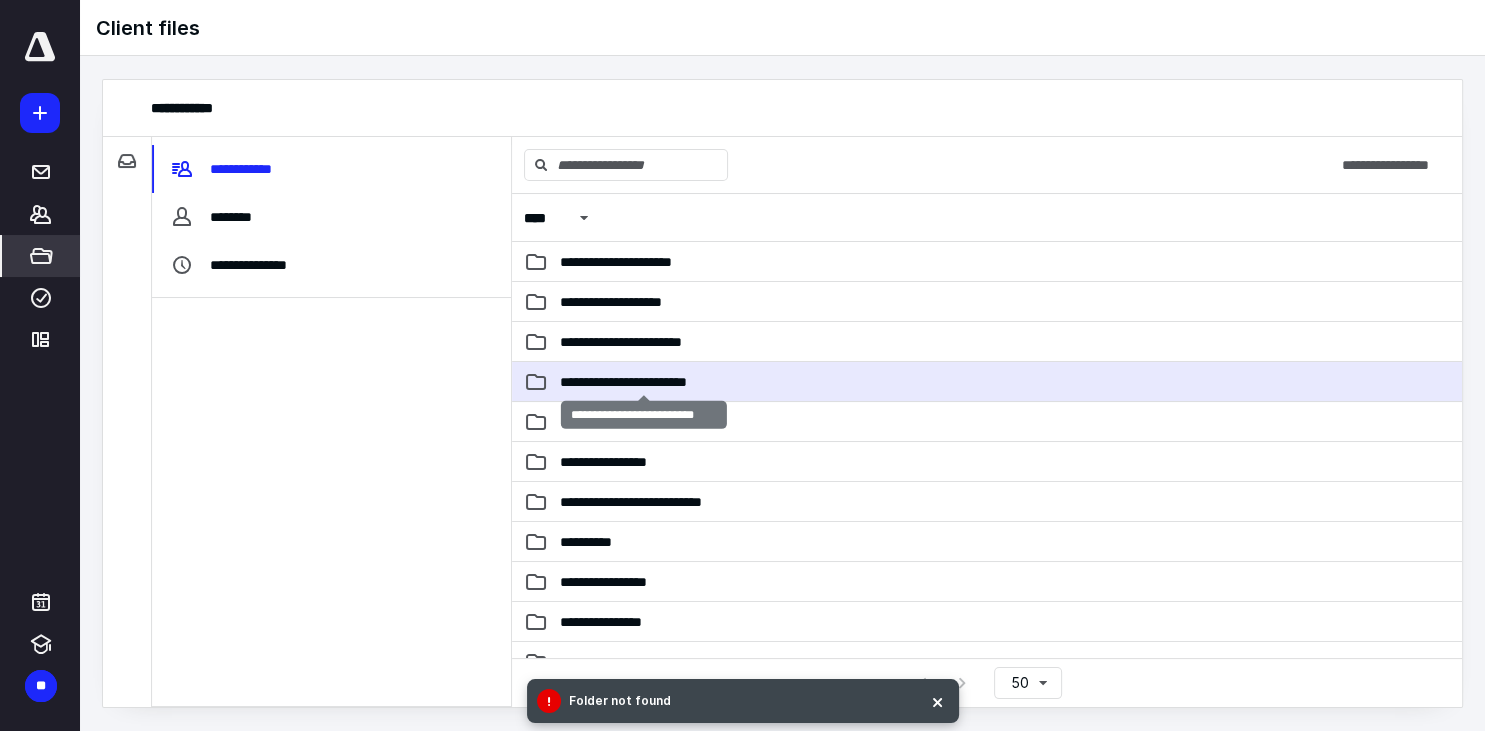 click on "**********" at bounding box center [644, 382] 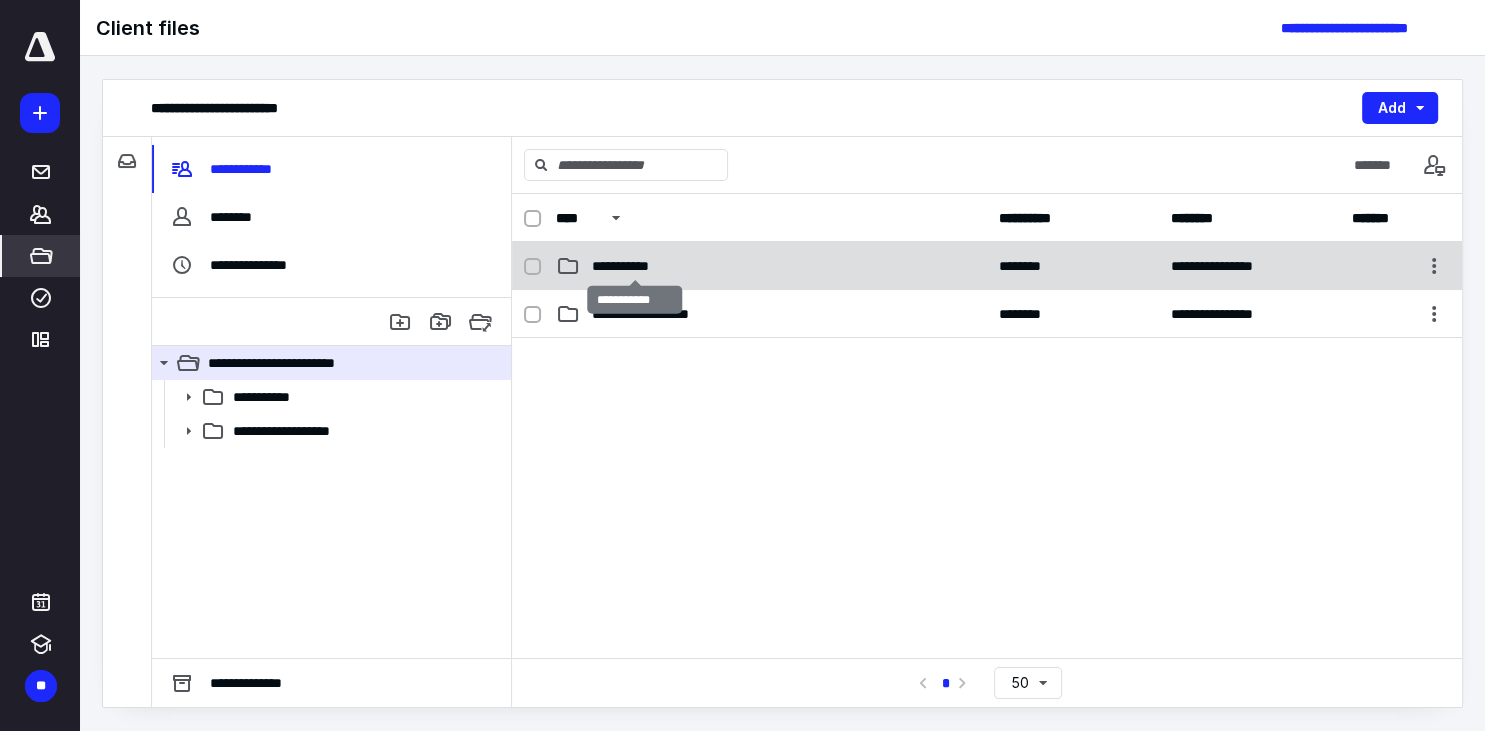 click on "**********" at bounding box center (635, 266) 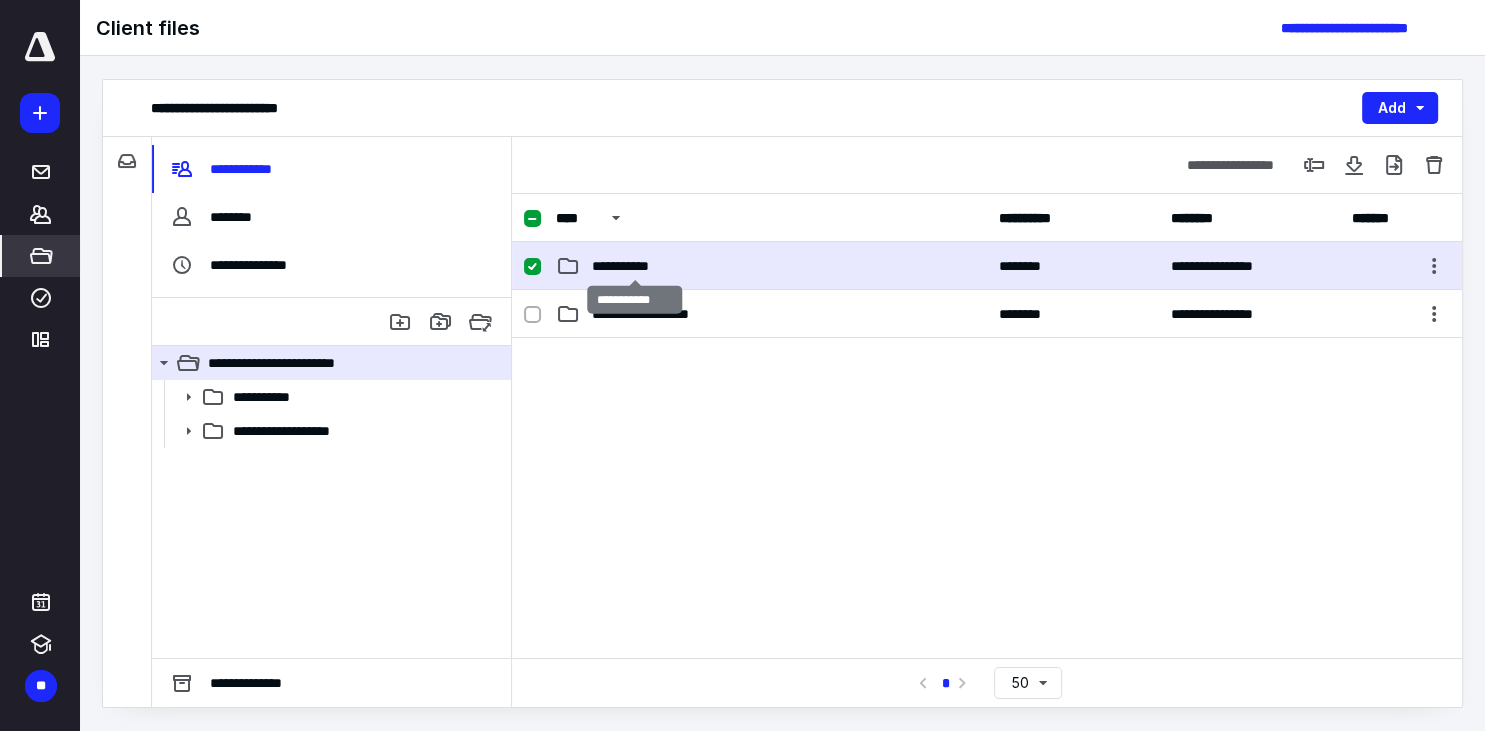 checkbox on "true" 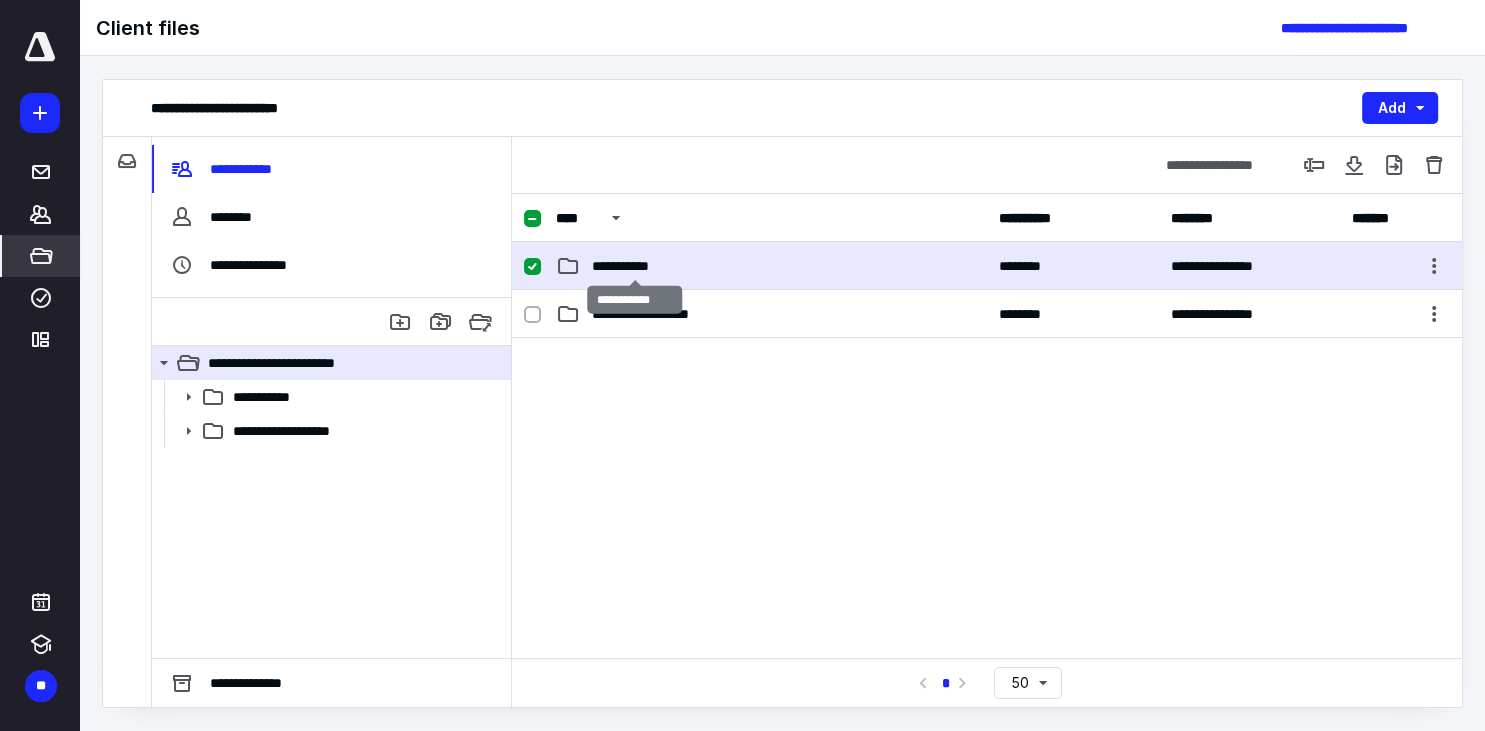 click on "**********" at bounding box center [635, 266] 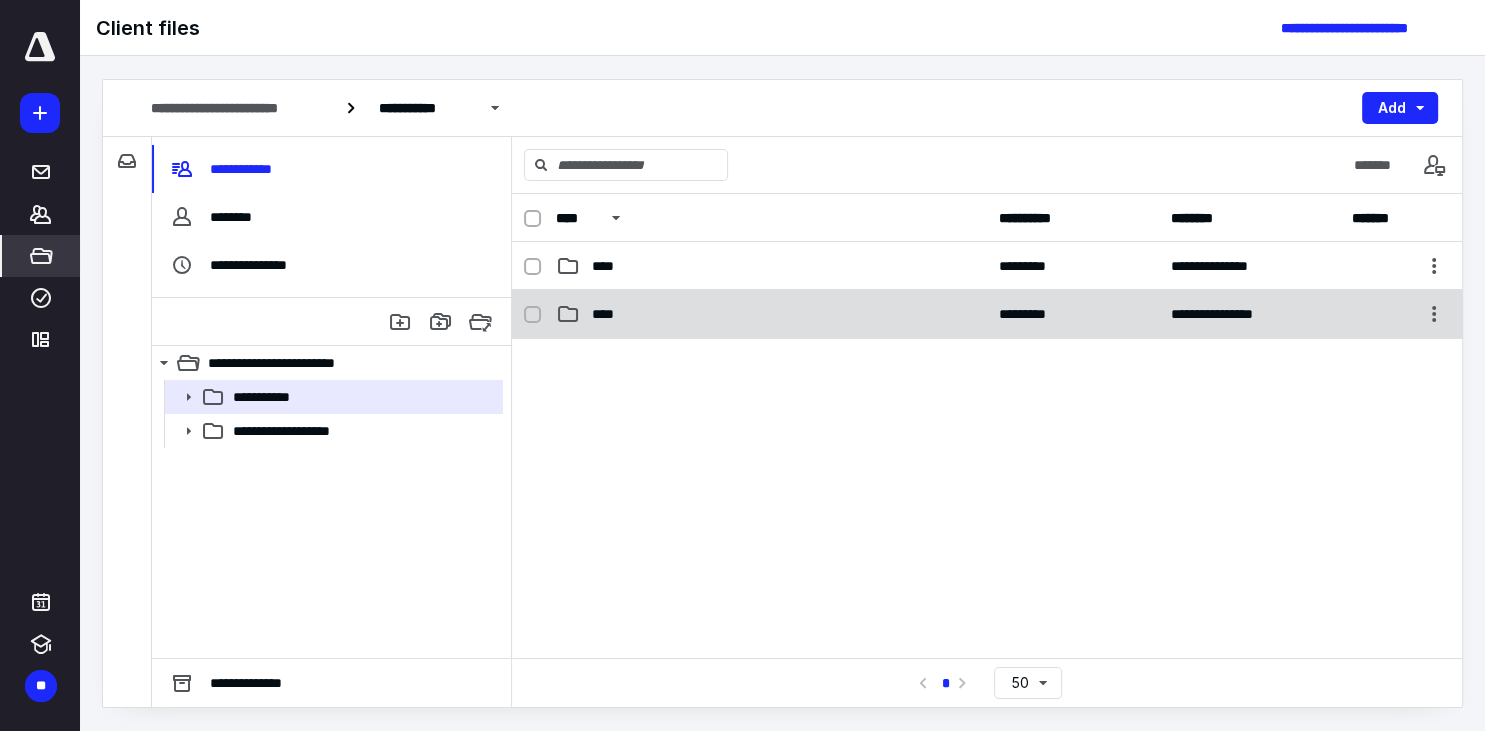 click 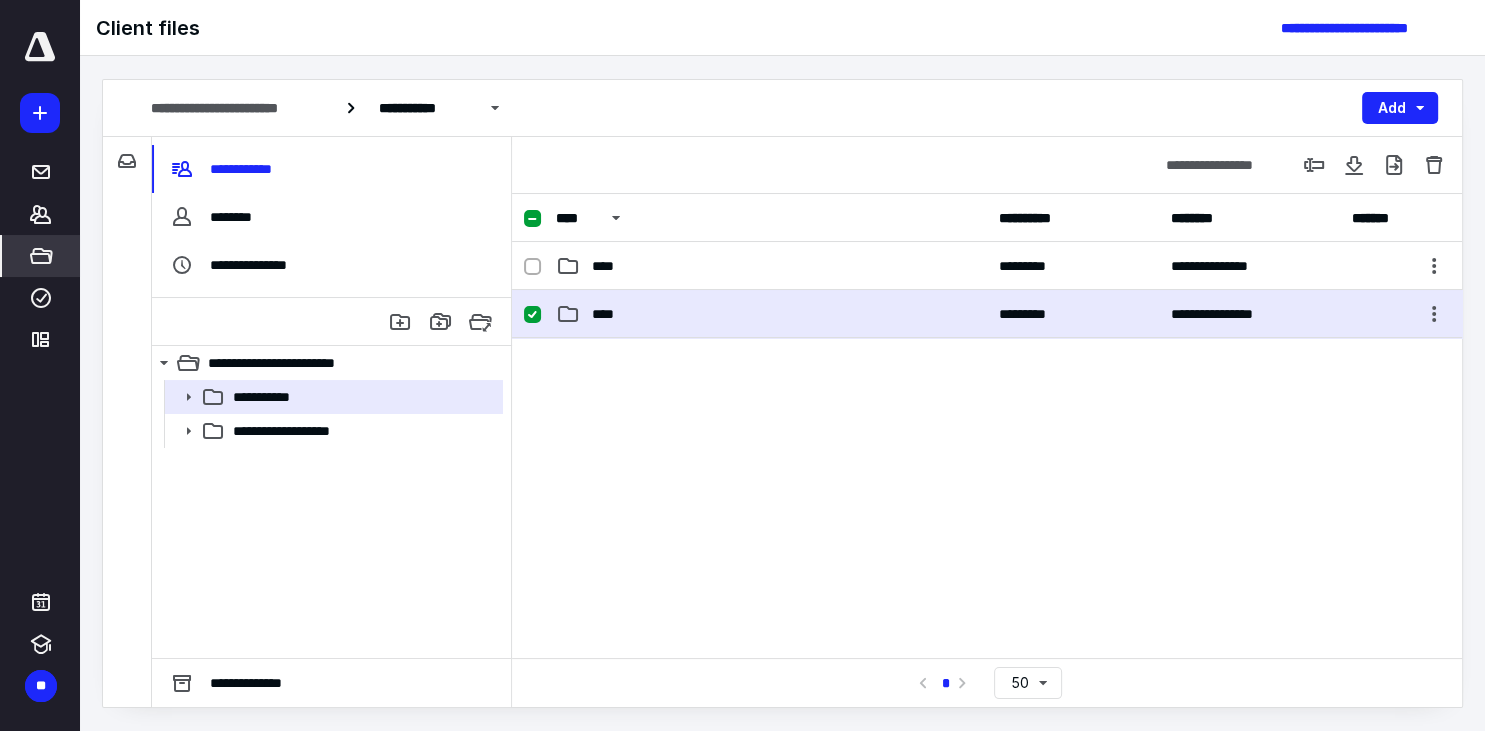 click 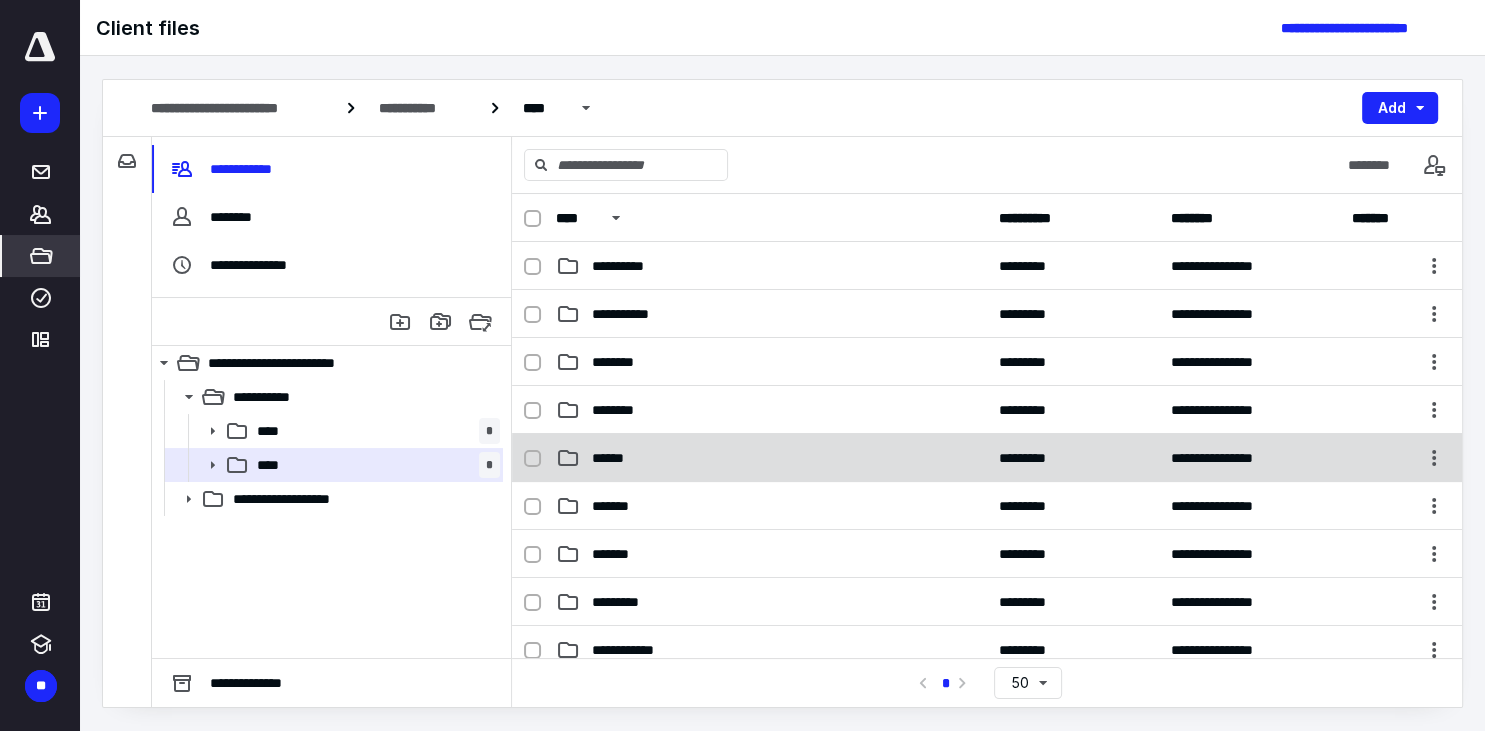 click on "******" at bounding box center (616, 458) 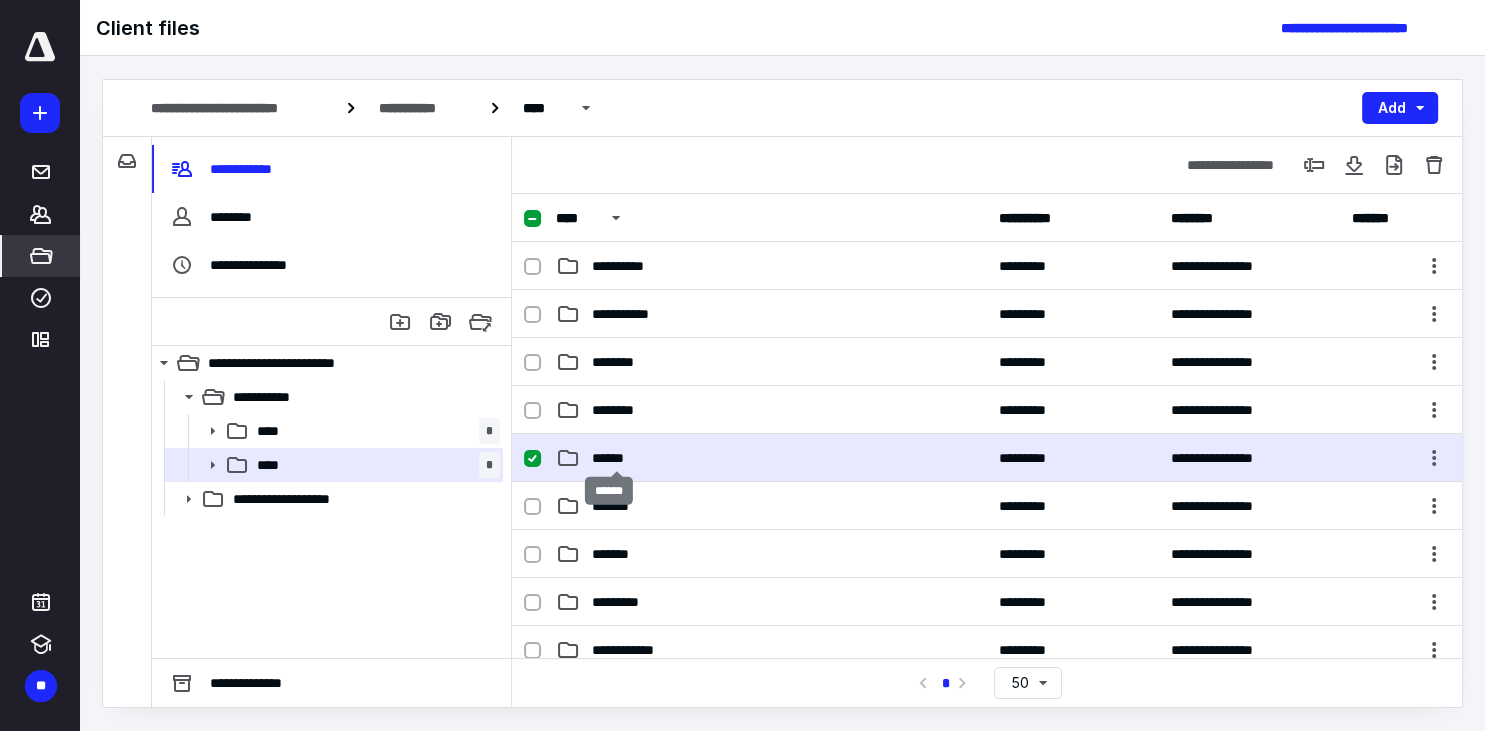 checkbox on "true" 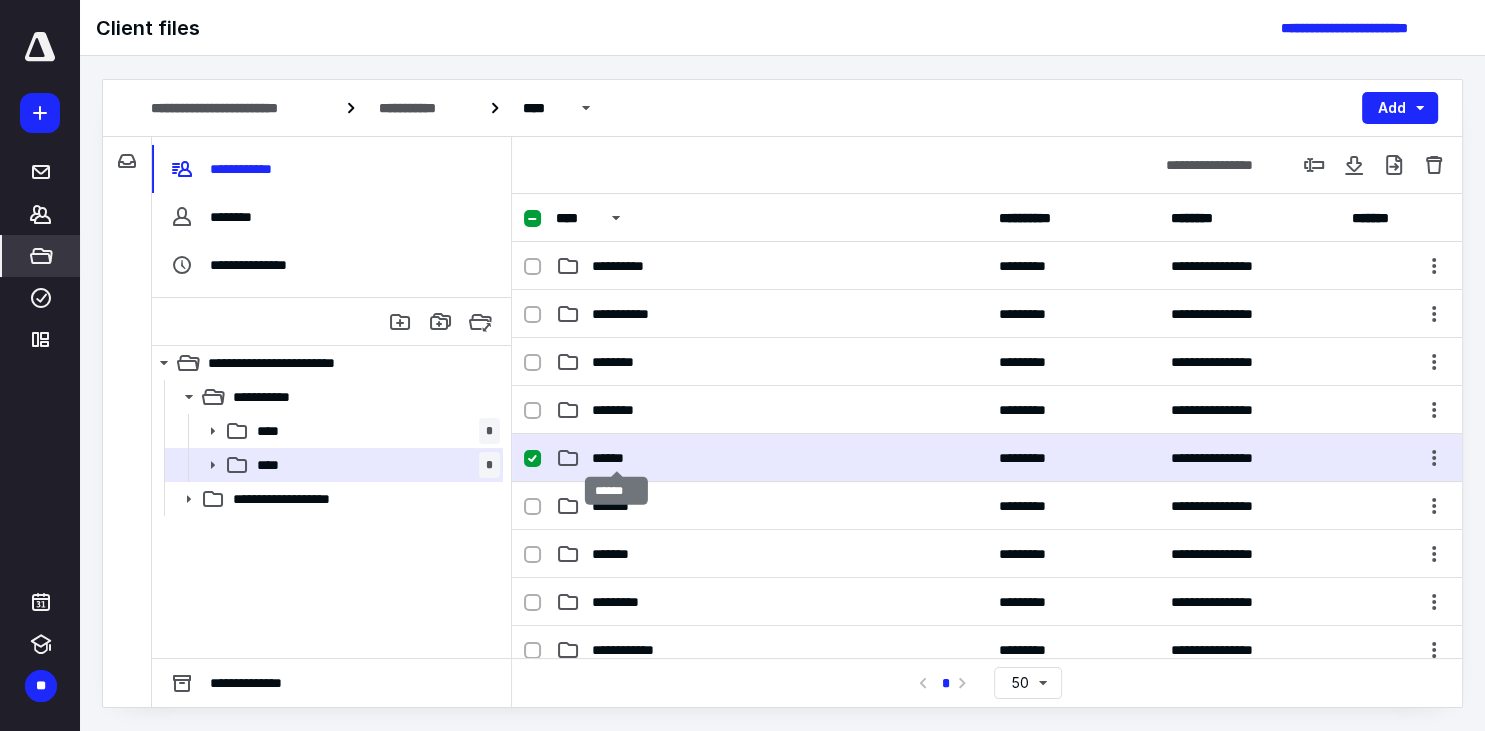 click on "******" at bounding box center [616, 458] 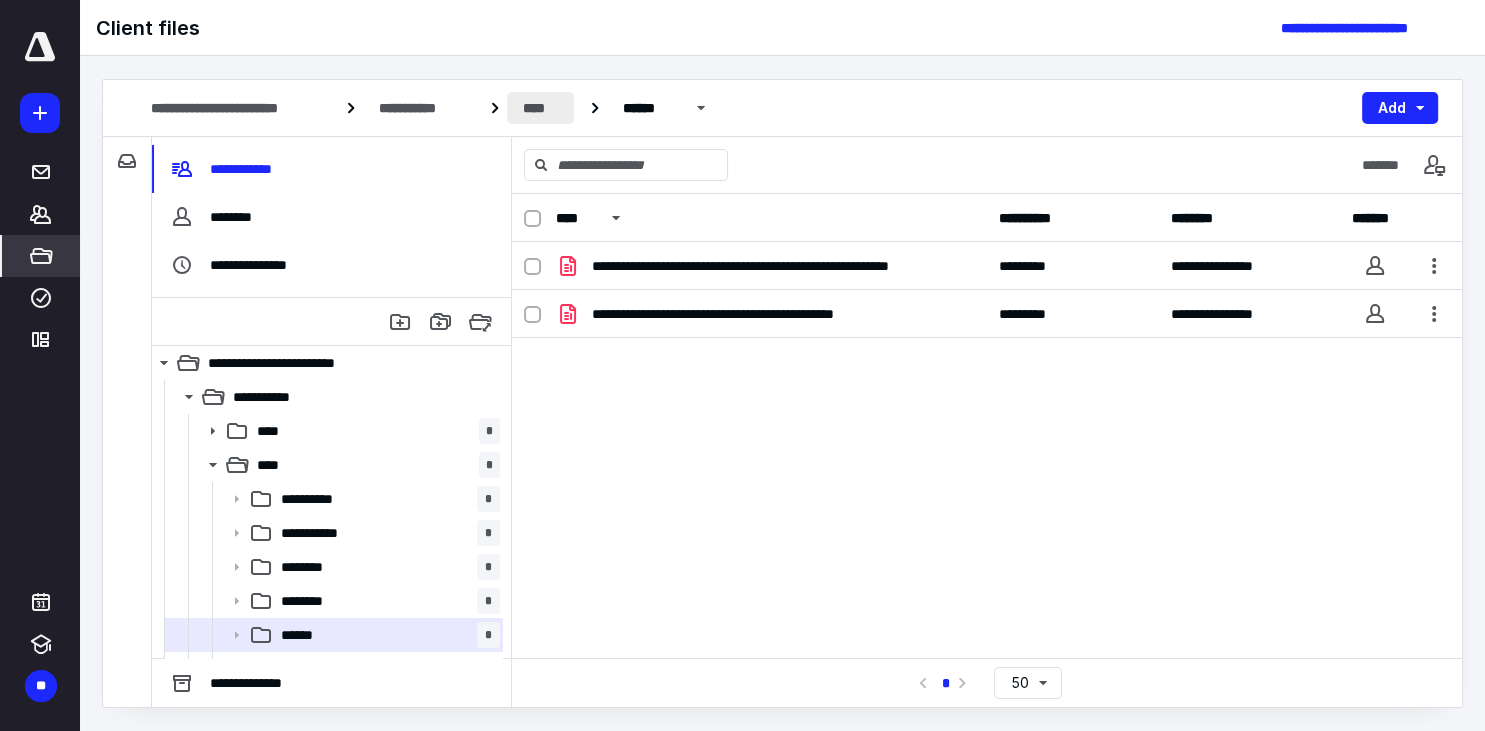 click on "****" at bounding box center [540, 108] 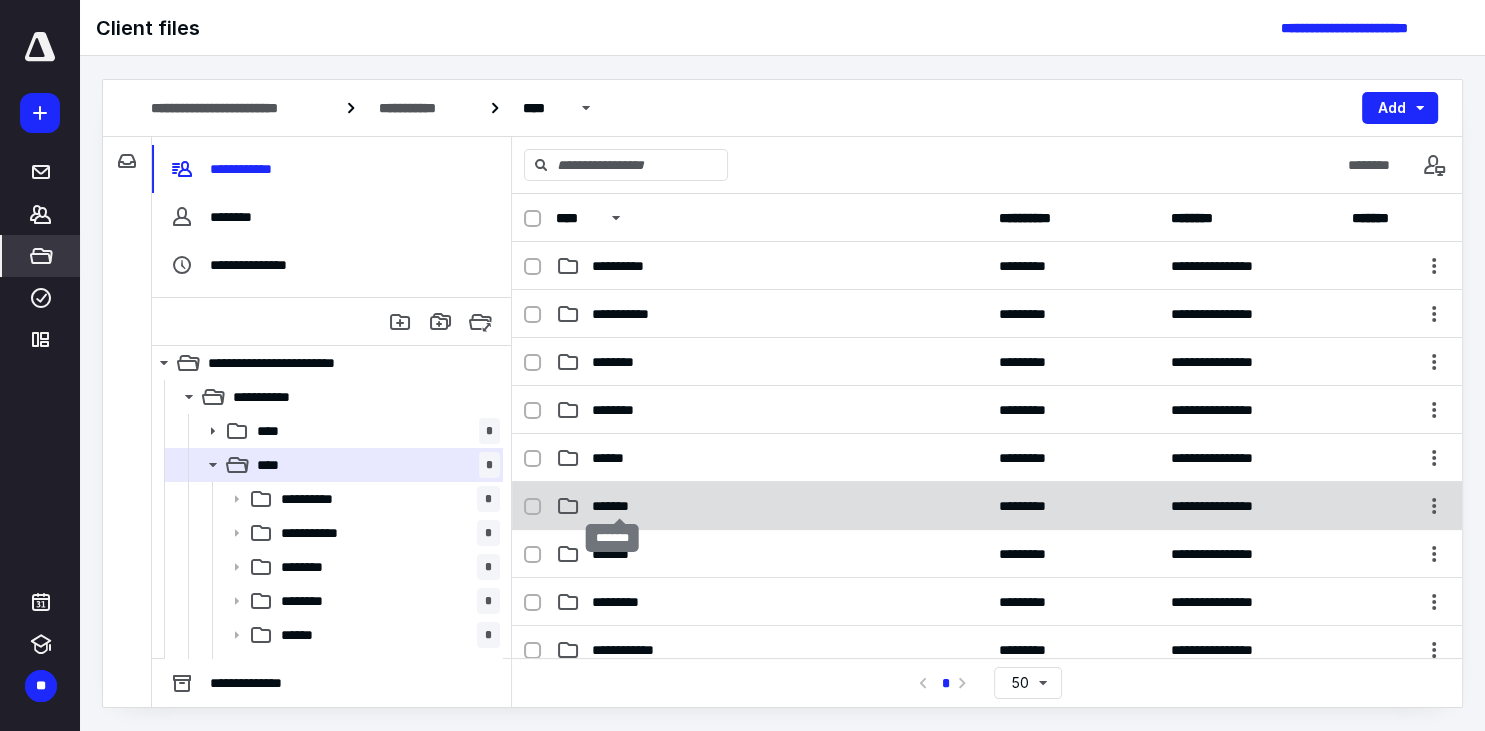 click on "*******" at bounding box center (619, 506) 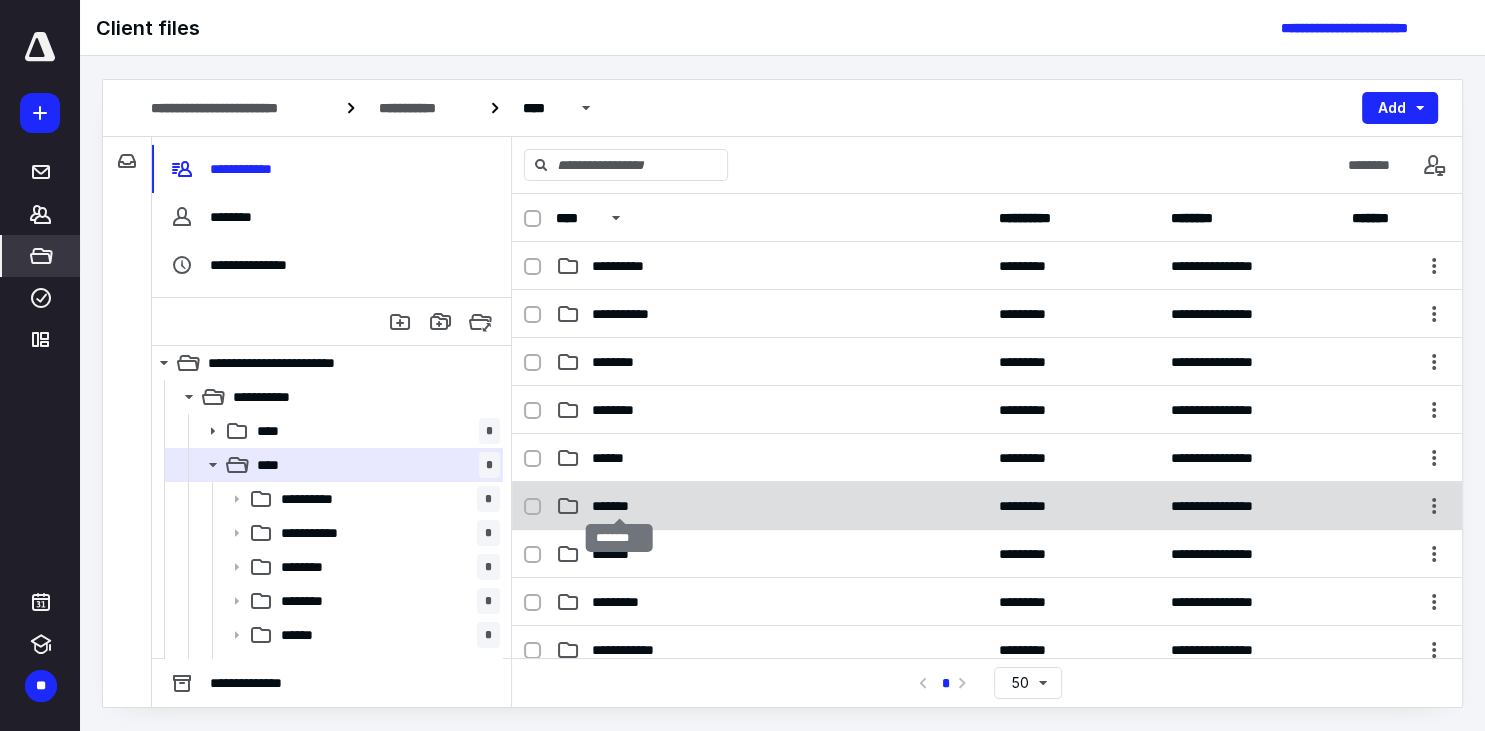 click on "*******" at bounding box center [619, 506] 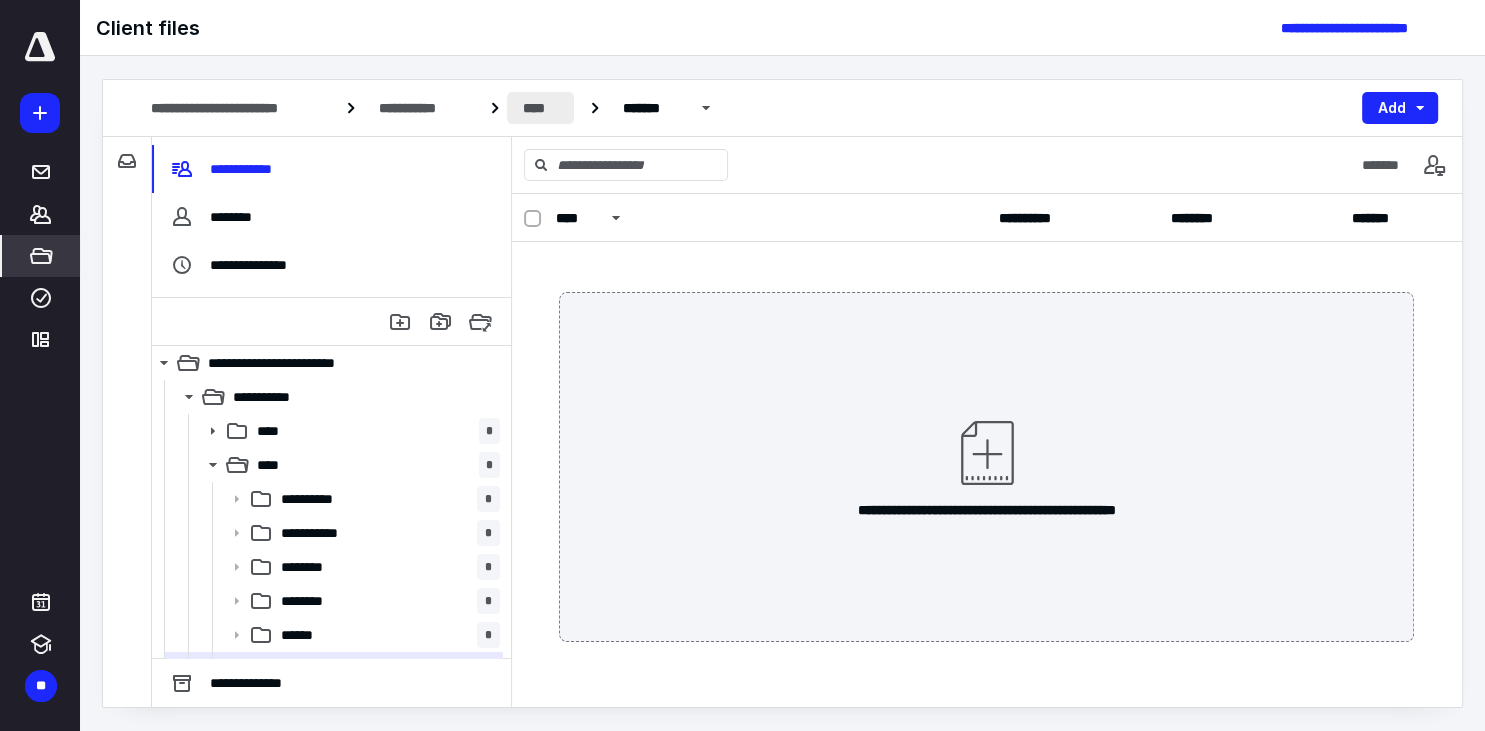 click on "****" at bounding box center (540, 108) 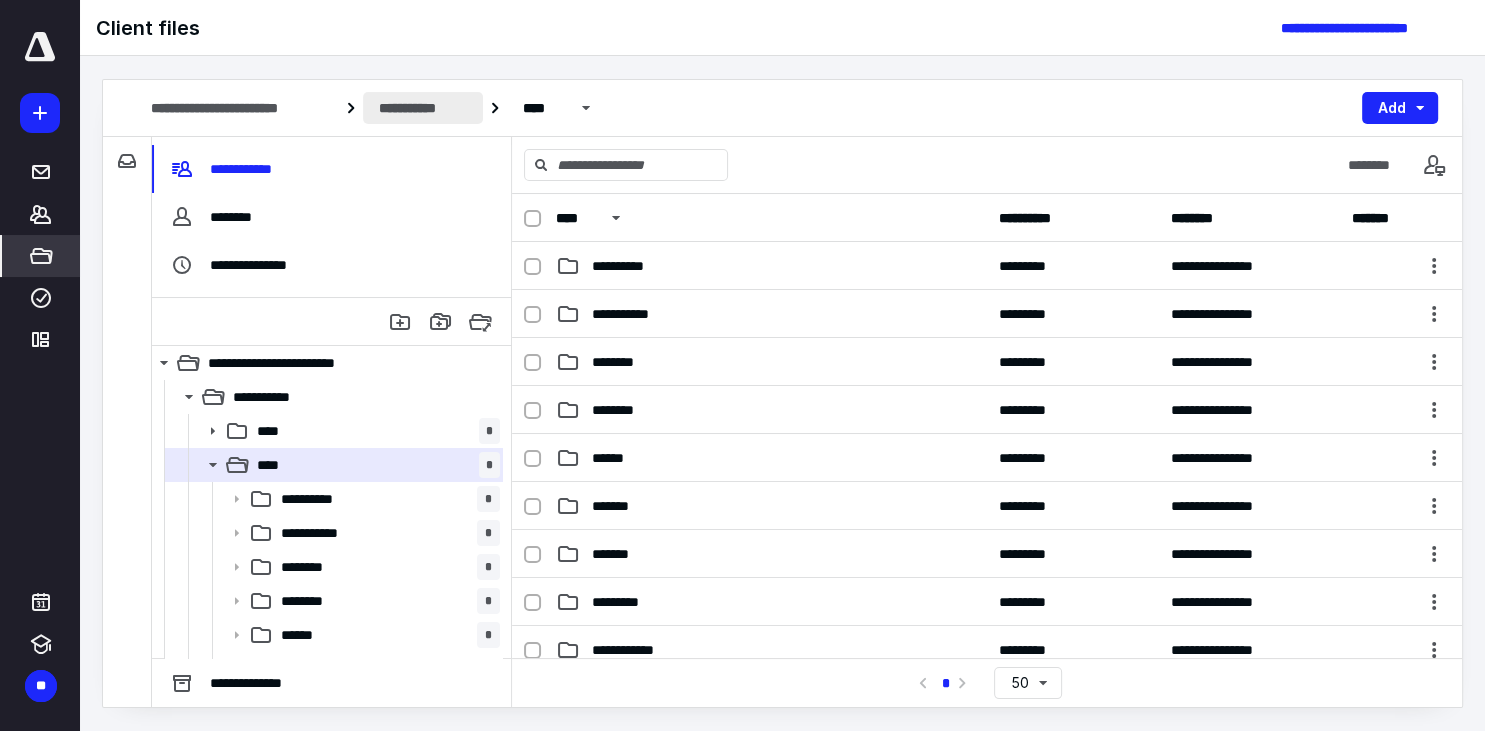 click on "**********" at bounding box center (423, 108) 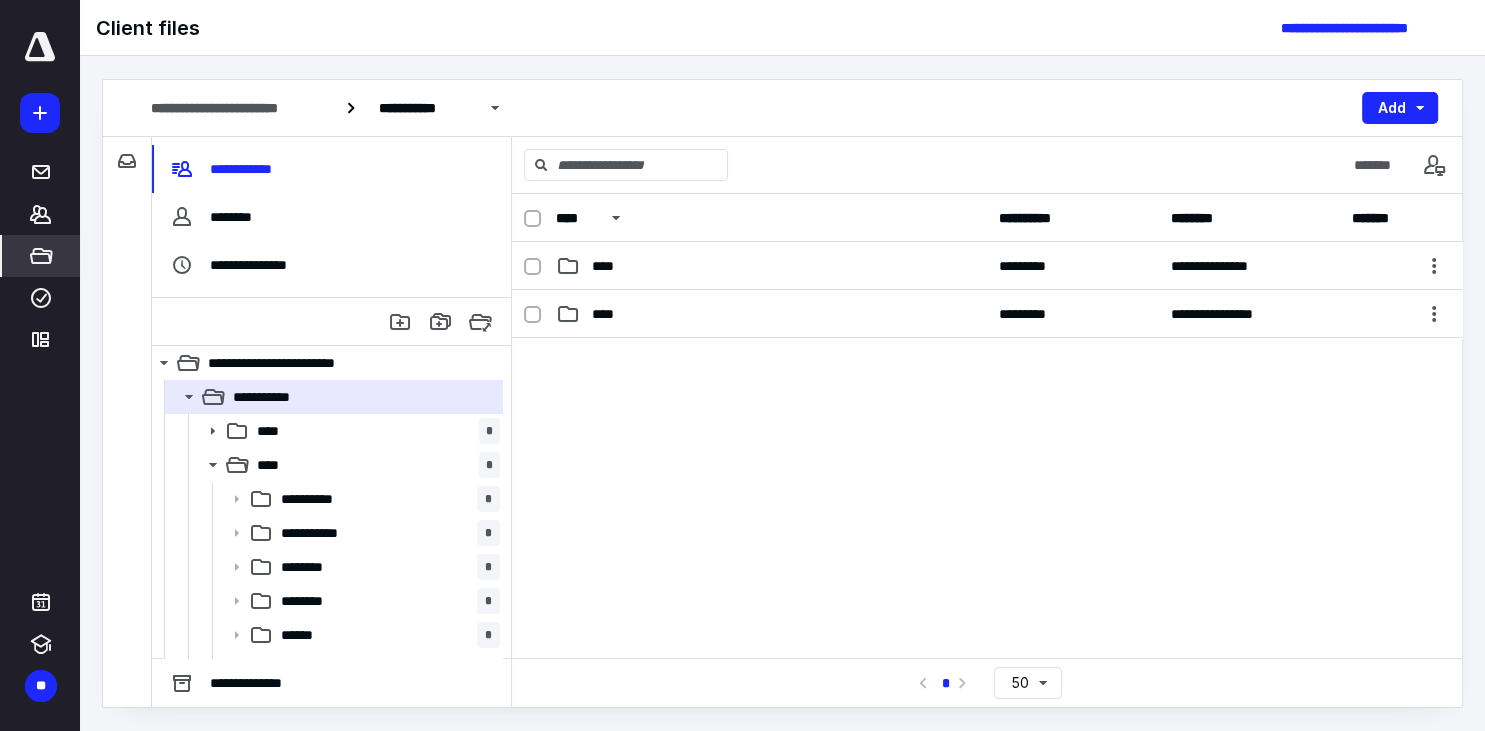 click 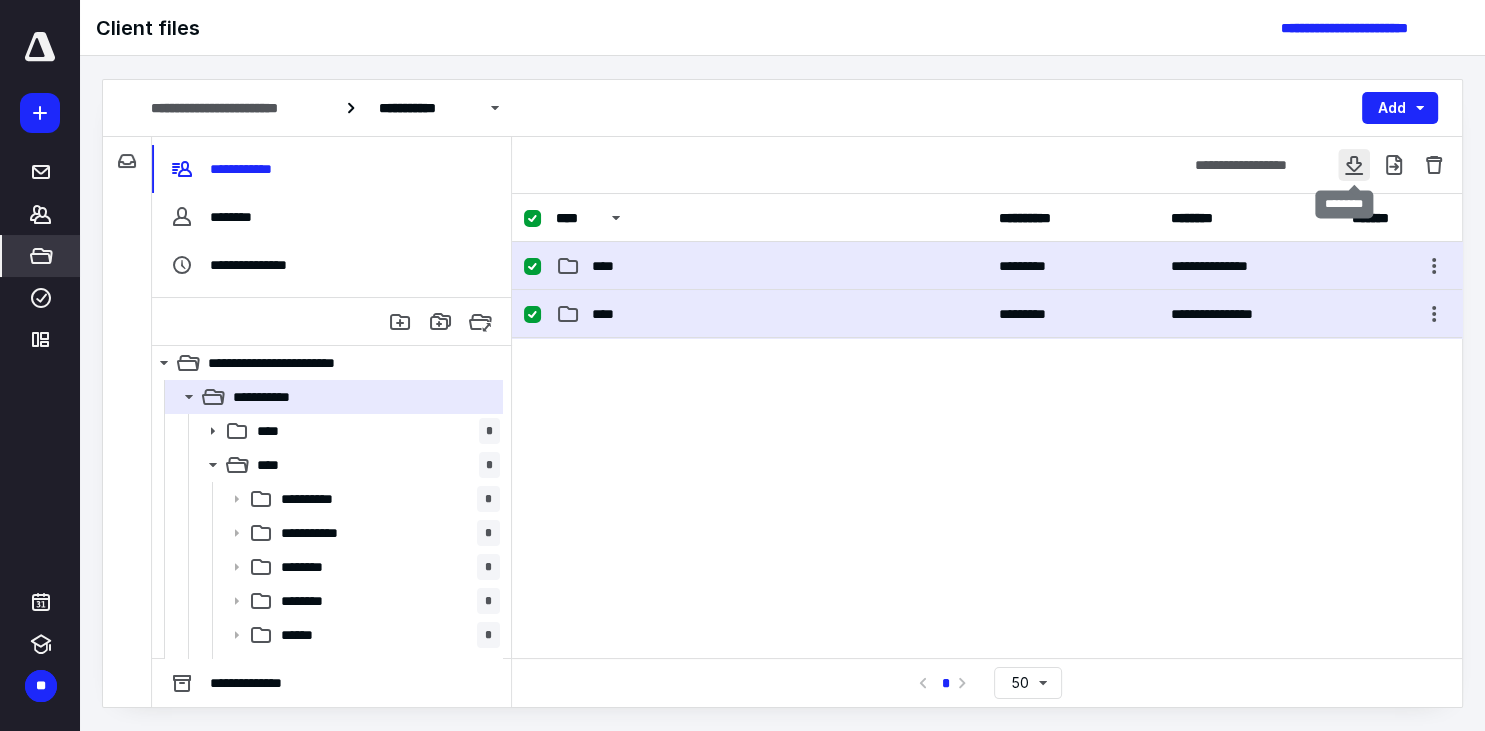 click at bounding box center [1354, 165] 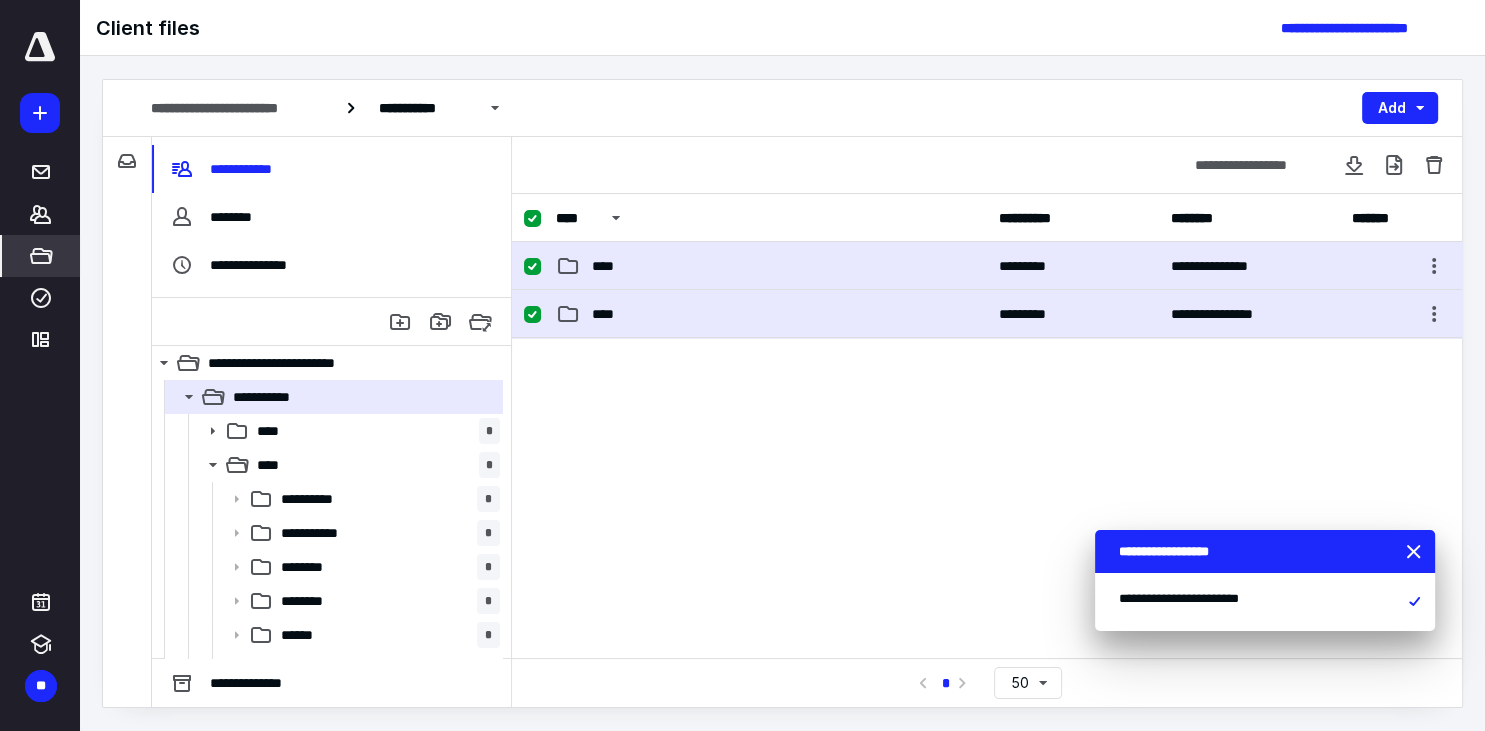 type 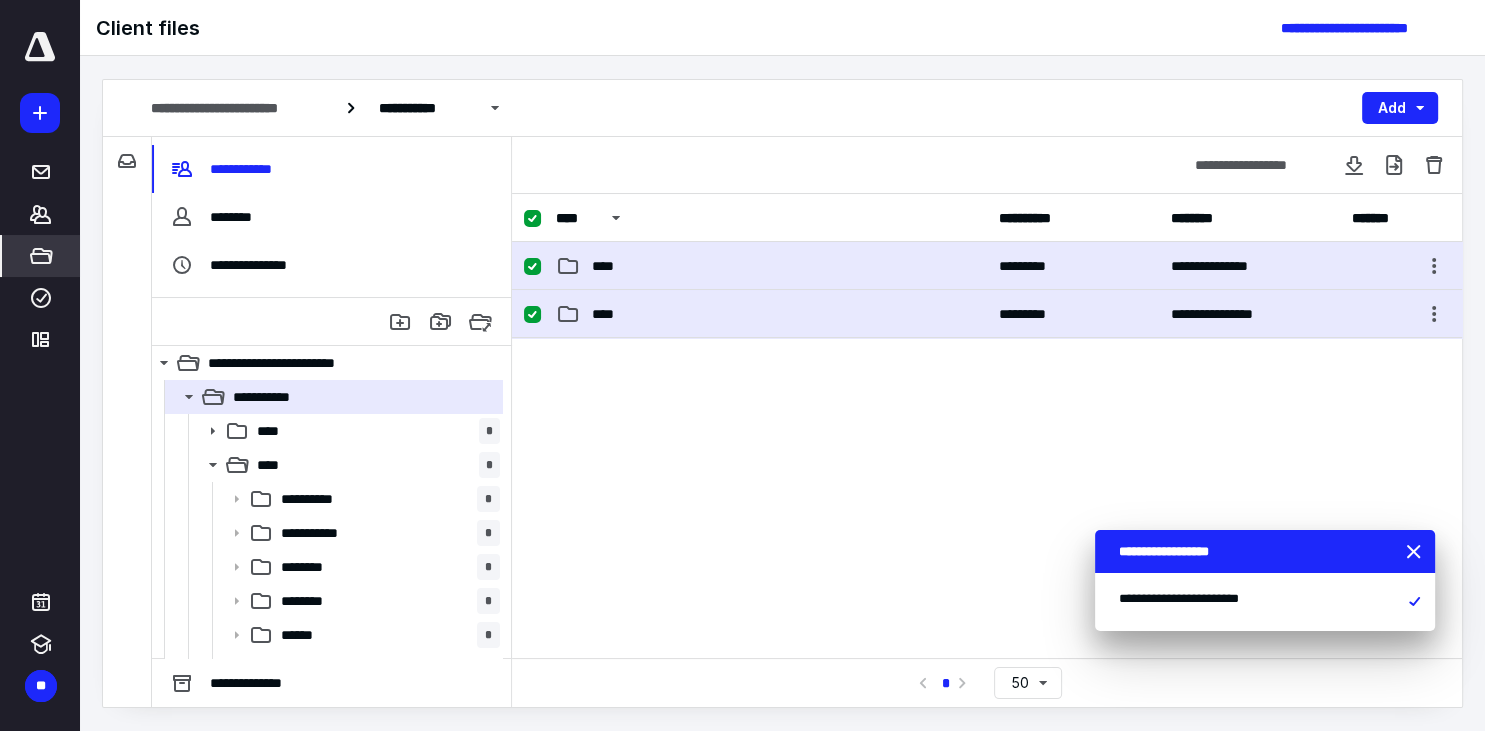 click 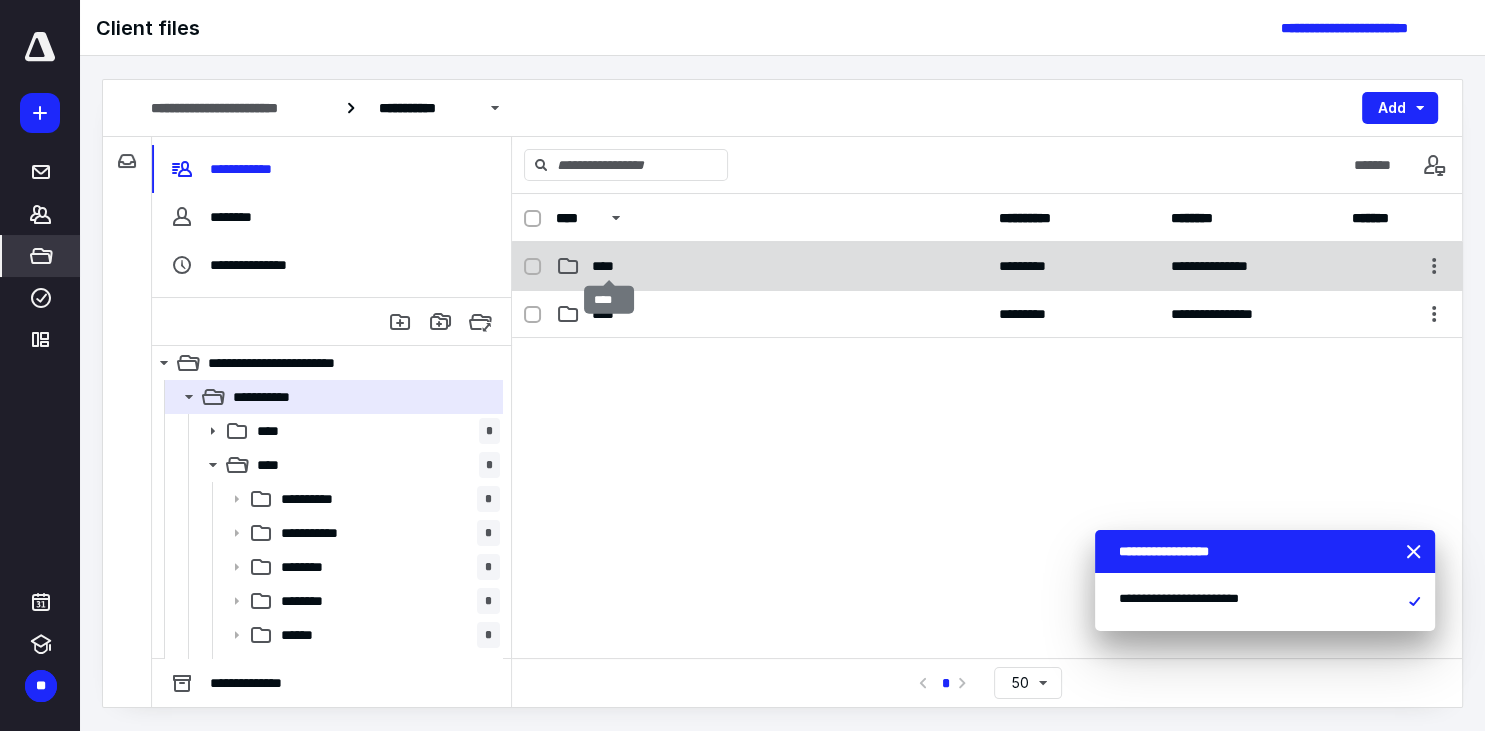 click on "****" at bounding box center (609, 266) 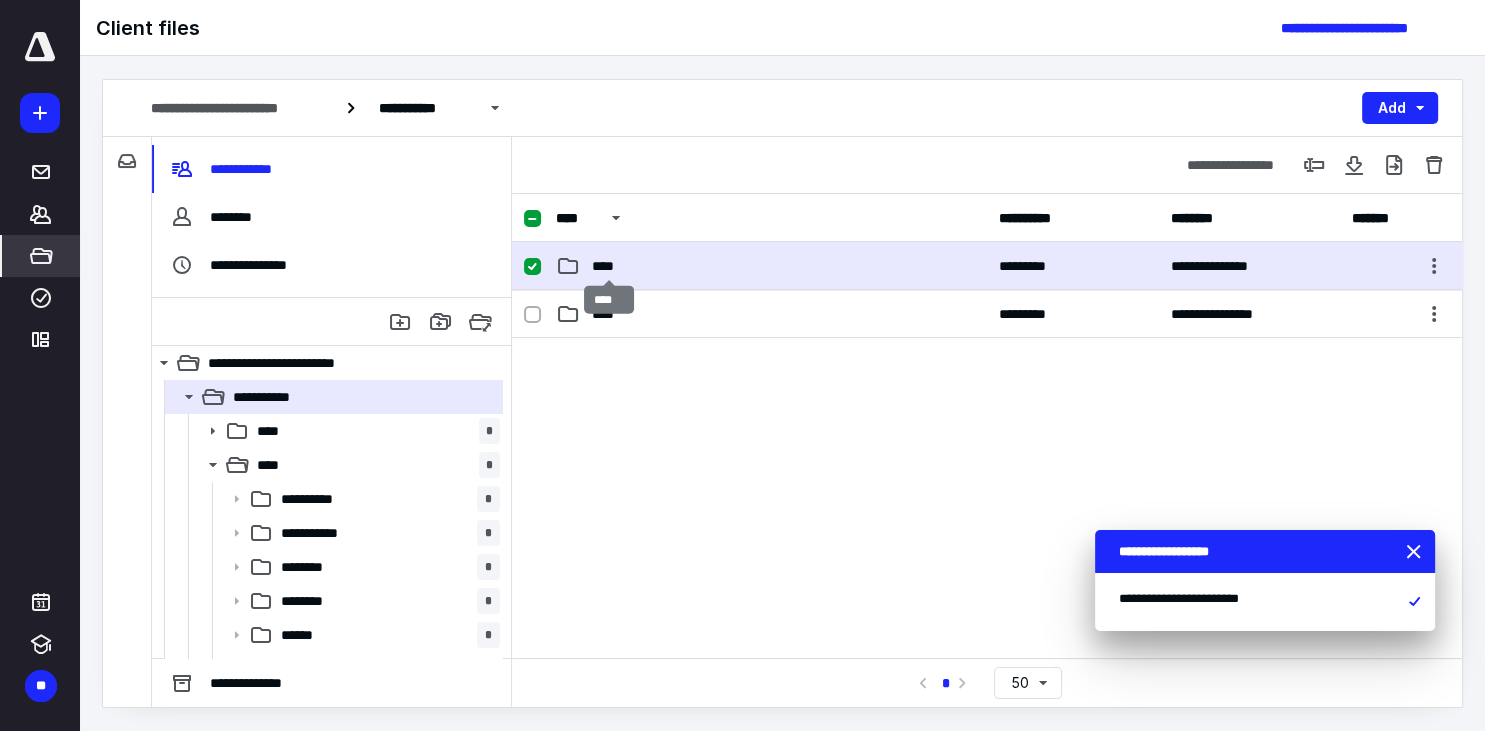 click on "****" at bounding box center [609, 266] 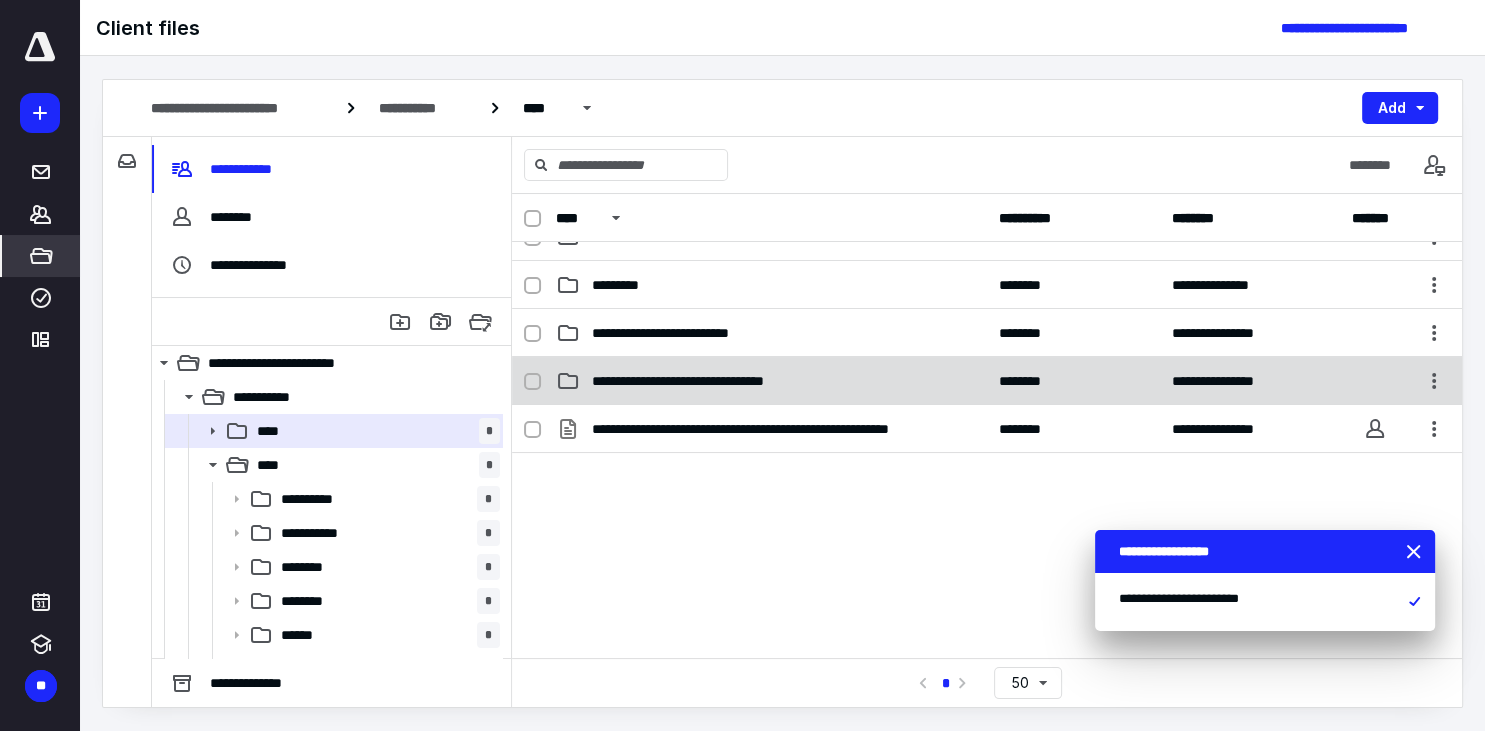 scroll, scrollTop: 600, scrollLeft: 0, axis: vertical 